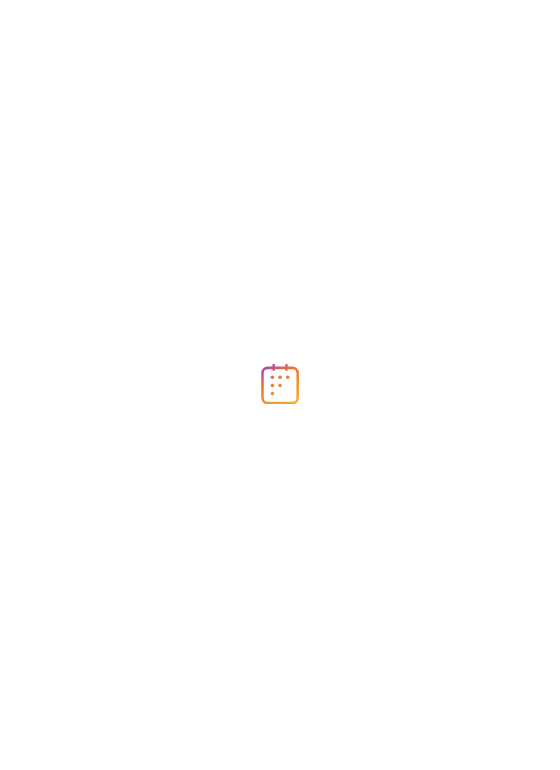 scroll, scrollTop: 0, scrollLeft: 0, axis: both 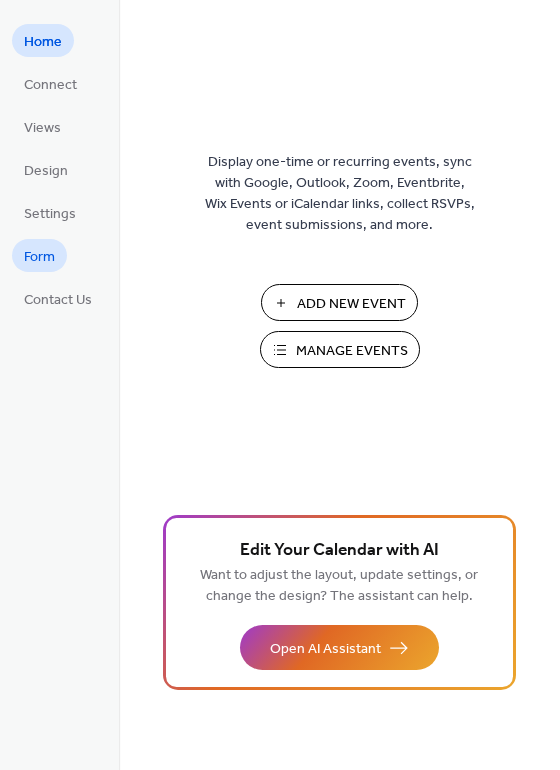 click on "Form" at bounding box center (39, 257) 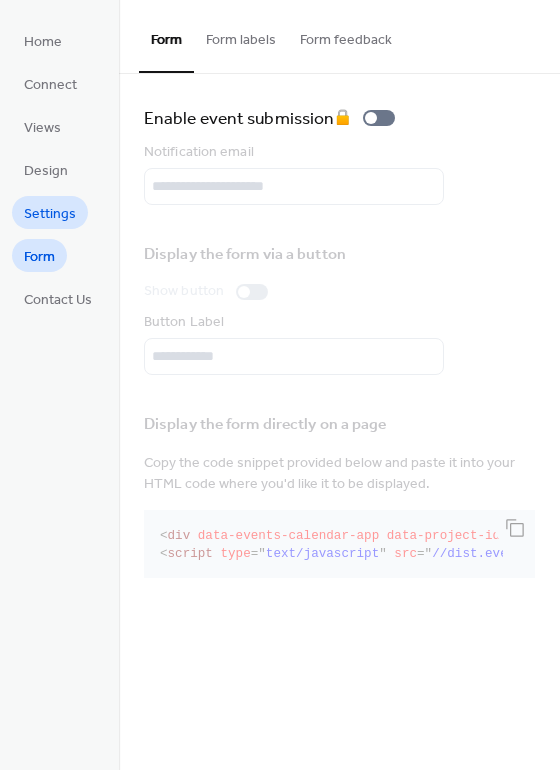 click on "Settings" at bounding box center [50, 214] 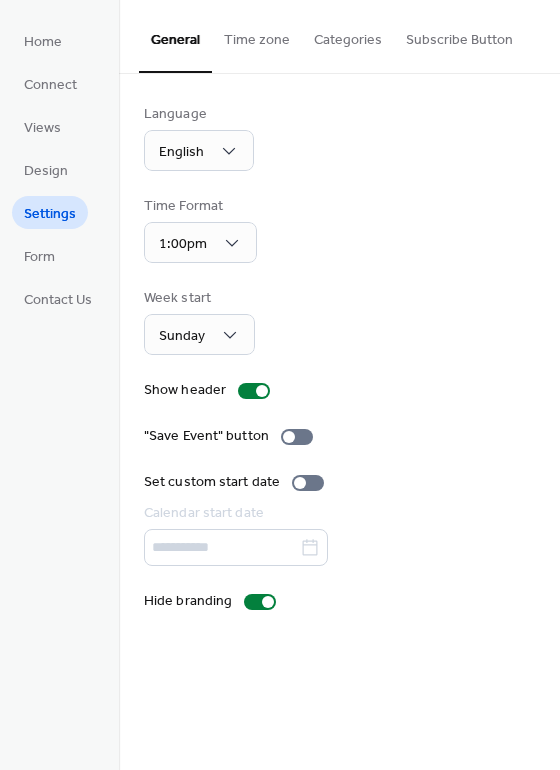 click on "Time zone" at bounding box center (257, 36) 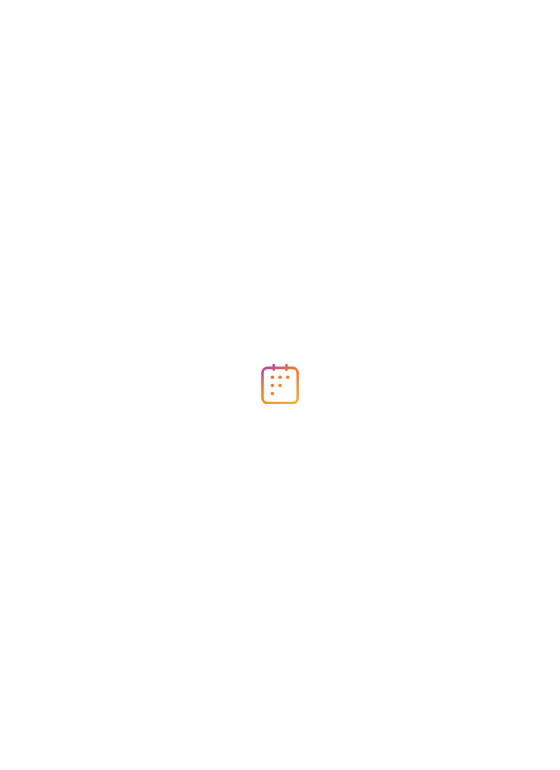 scroll, scrollTop: 0, scrollLeft: 0, axis: both 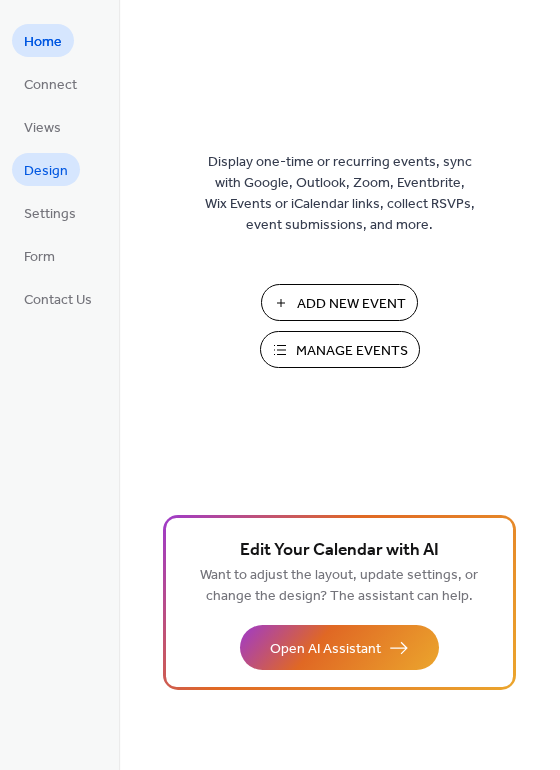 click on "Design" at bounding box center (46, 171) 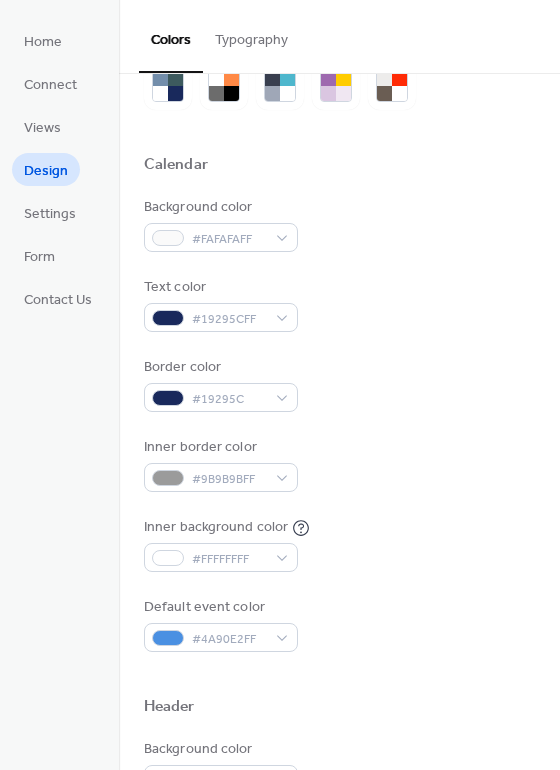 scroll, scrollTop: 0, scrollLeft: 0, axis: both 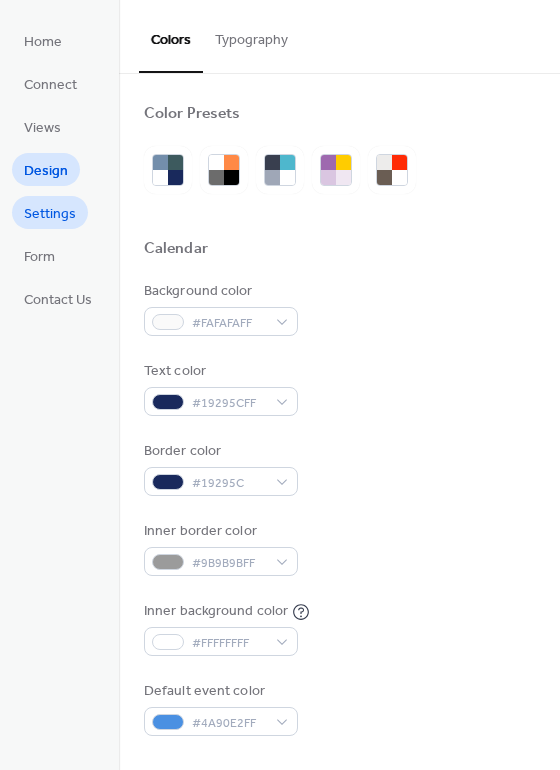 click on "Settings" at bounding box center [50, 214] 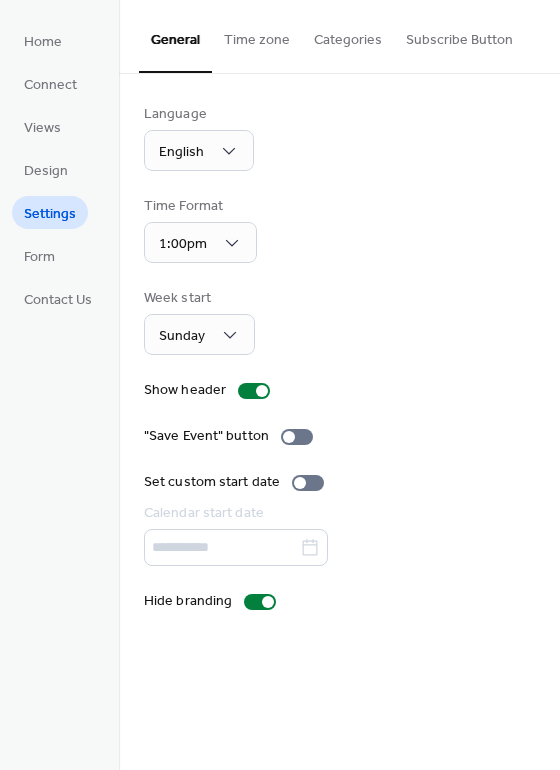 click on "Time zone" at bounding box center (257, 35) 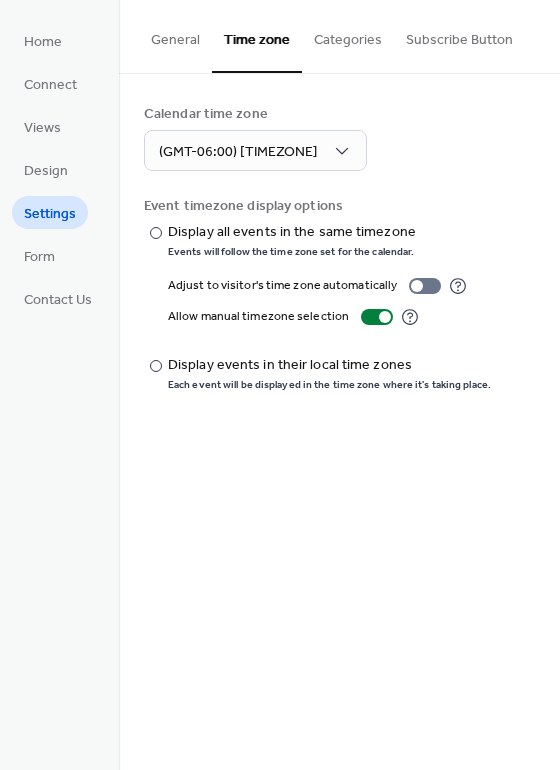 click on "Categories" at bounding box center (348, 35) 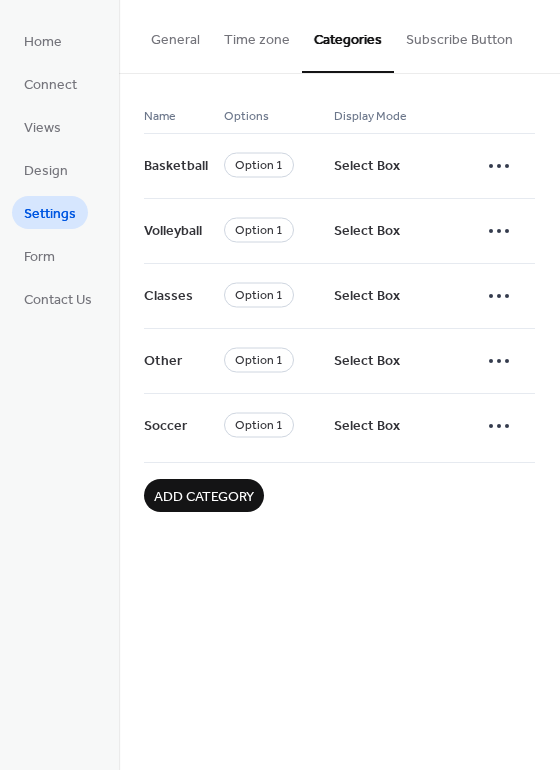click on "Subscribe Button" at bounding box center [459, 35] 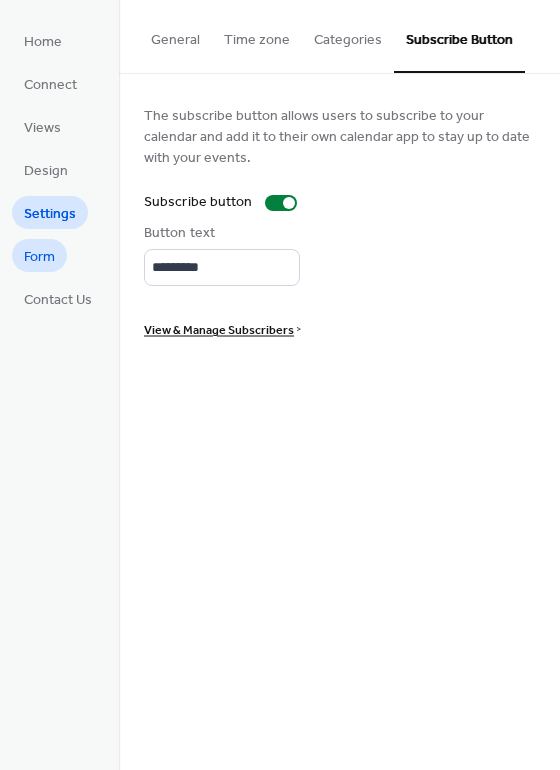 click on "Form" at bounding box center (39, 257) 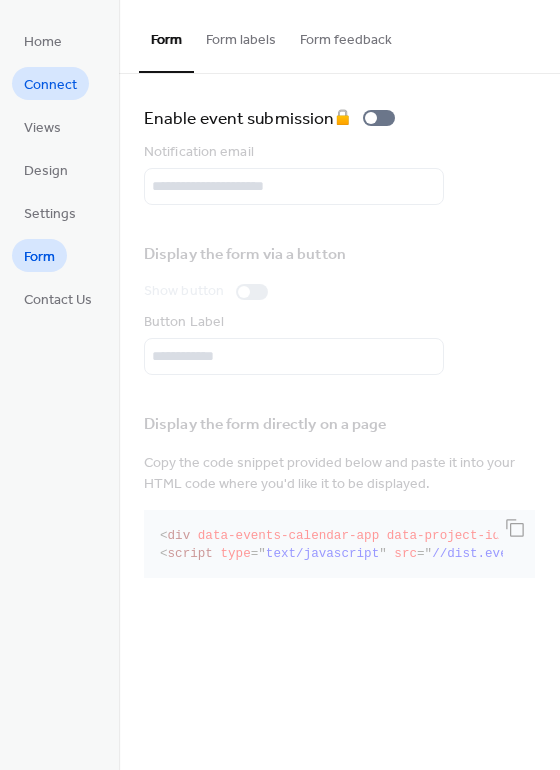 click on "Connect" at bounding box center [50, 85] 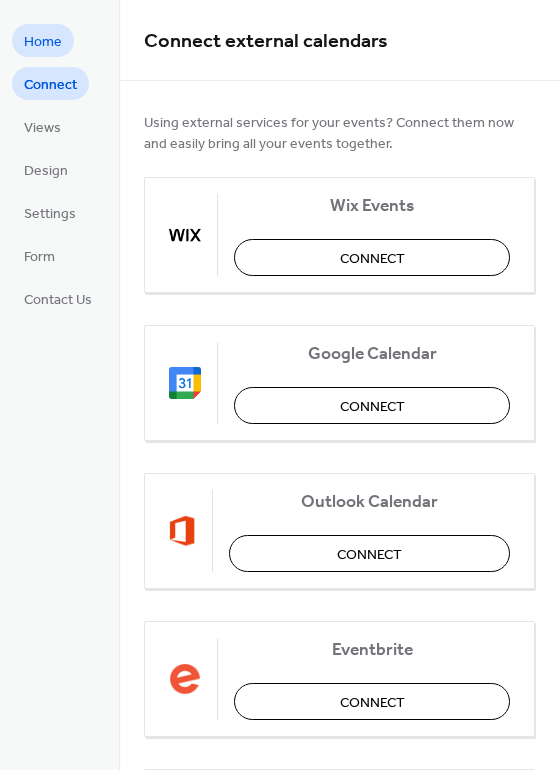 click on "Home" at bounding box center [43, 42] 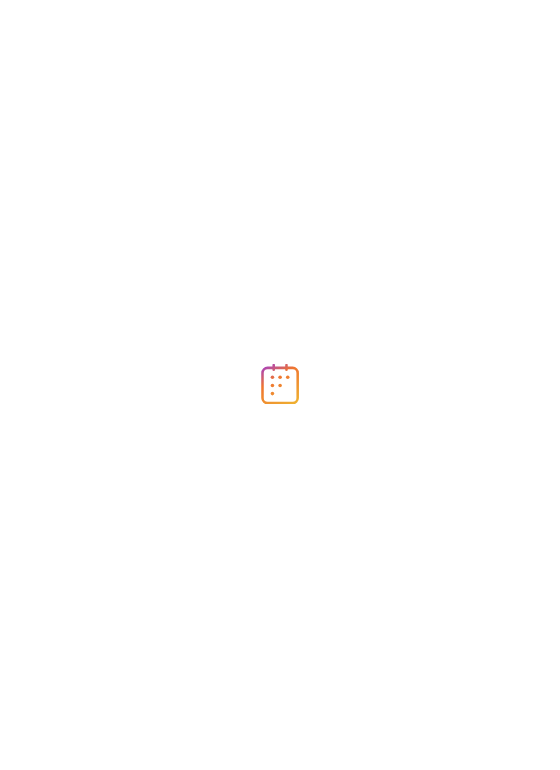 scroll, scrollTop: 0, scrollLeft: 0, axis: both 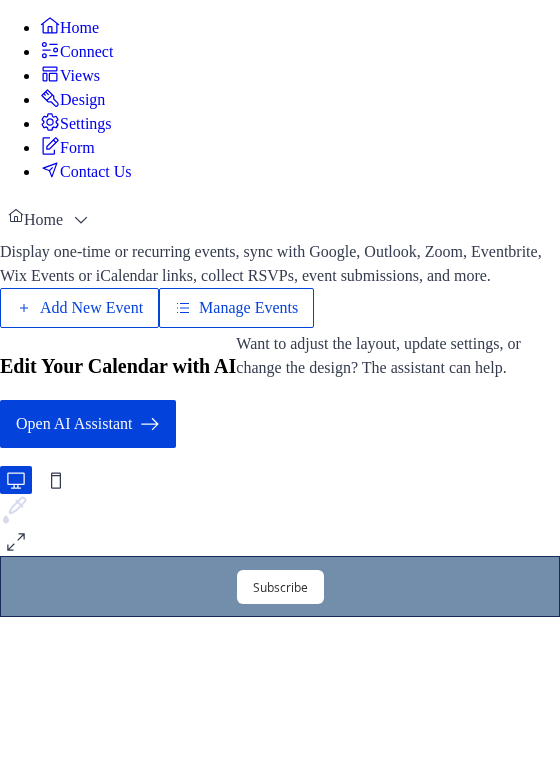 click on "Connect" at bounding box center [86, 52] 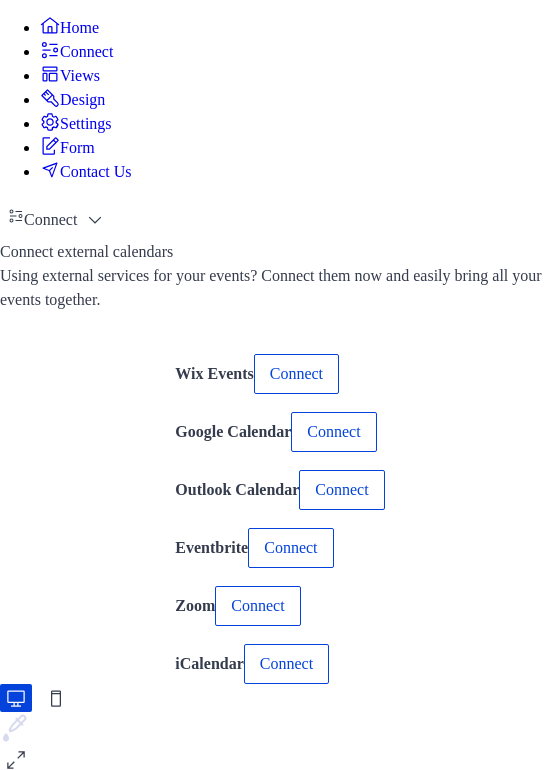 click on "Views" at bounding box center [80, 76] 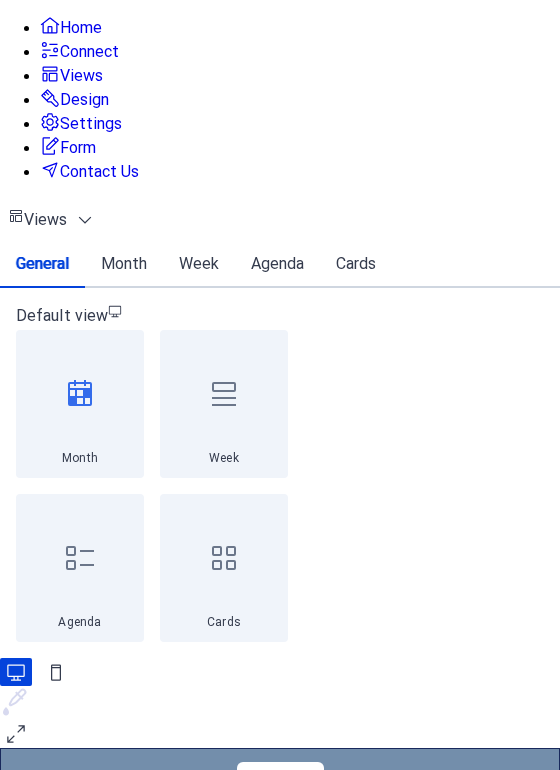click on "Design" at bounding box center [84, 100] 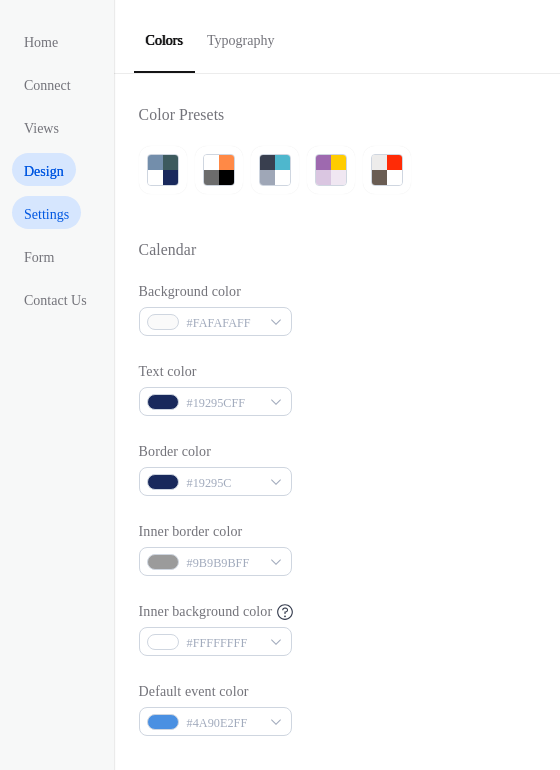 click on "Settings" at bounding box center [46, 214] 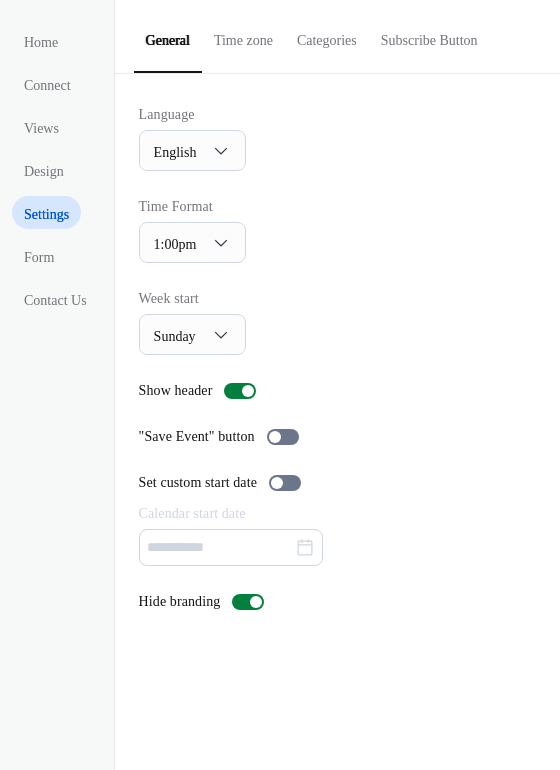 click on "Time zone" at bounding box center [243, 35] 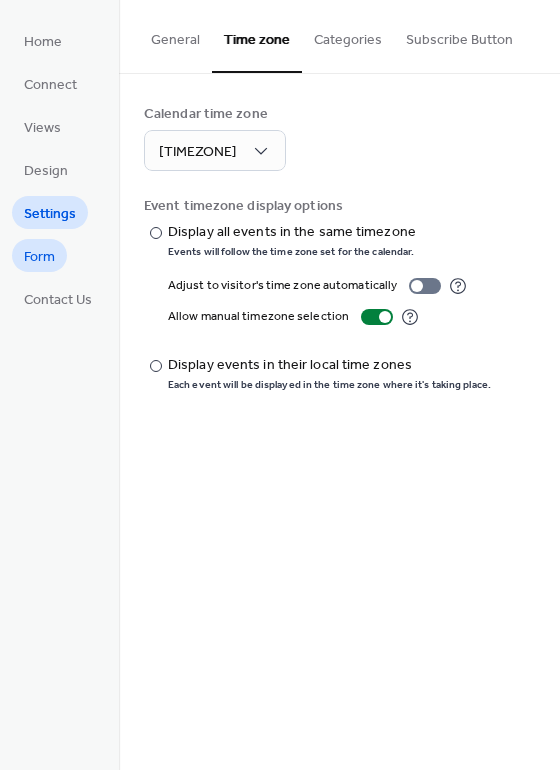 click on "Form" at bounding box center (39, 257) 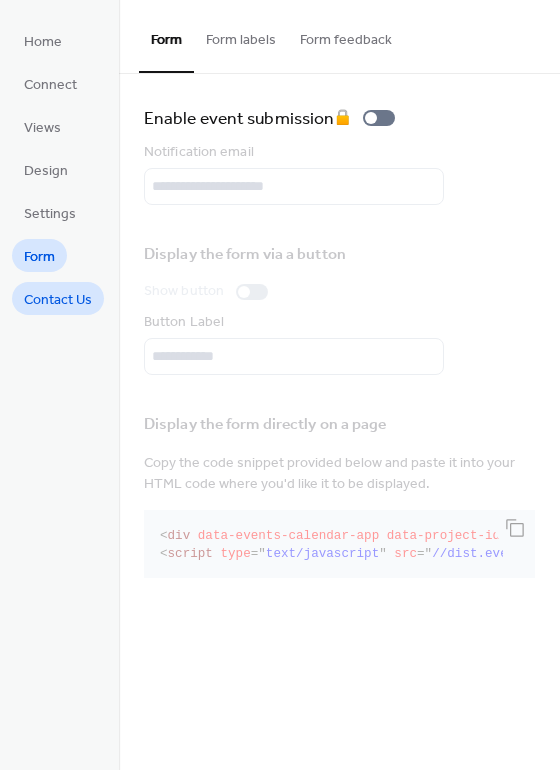 click on "Contact Us" at bounding box center [58, 300] 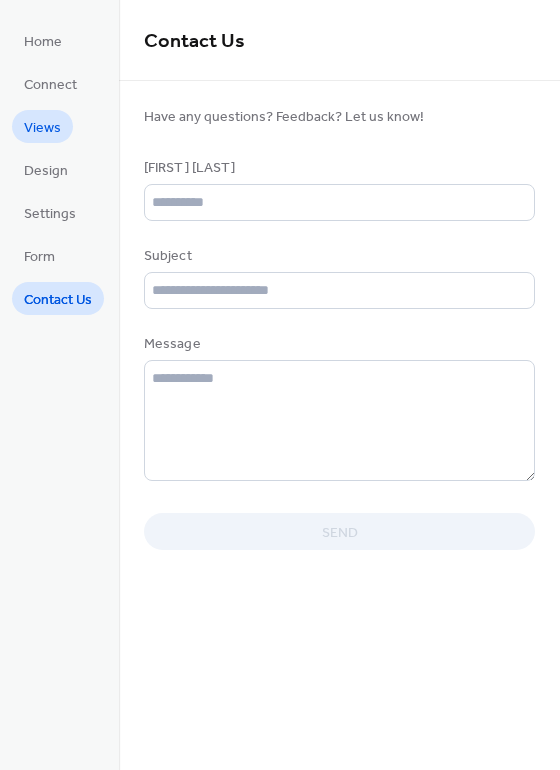 click on "Views" at bounding box center [42, 128] 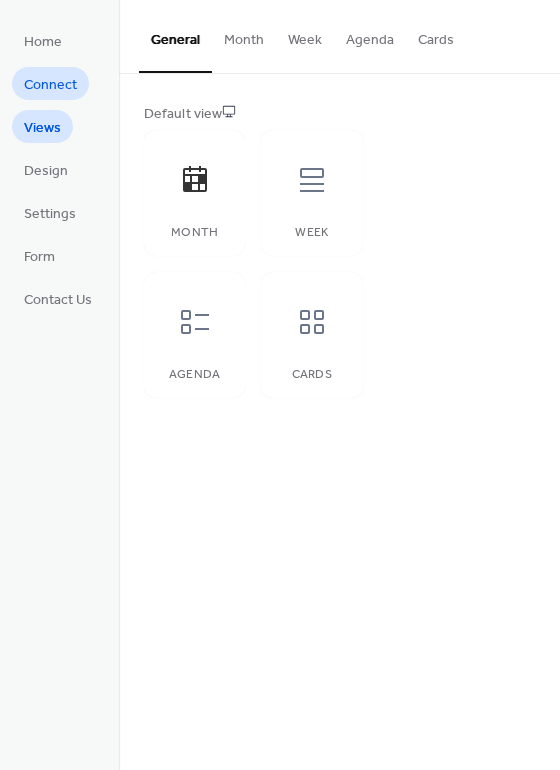 click on "Connect" at bounding box center (50, 85) 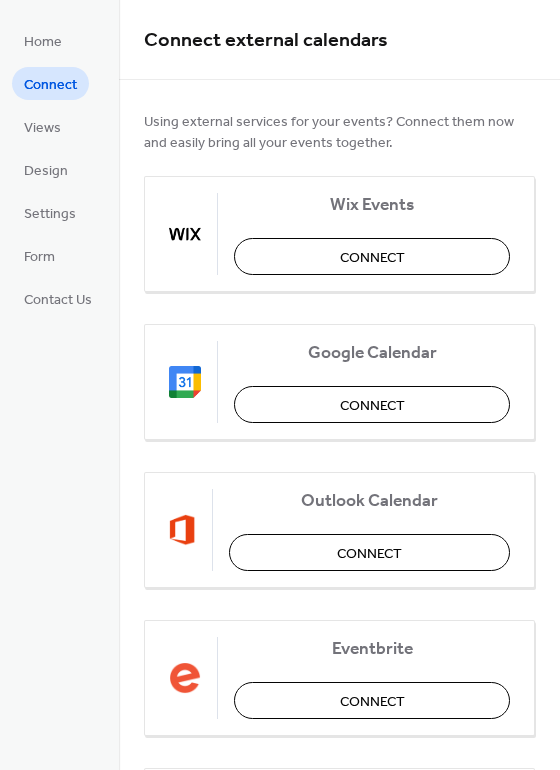 scroll, scrollTop: 0, scrollLeft: 0, axis: both 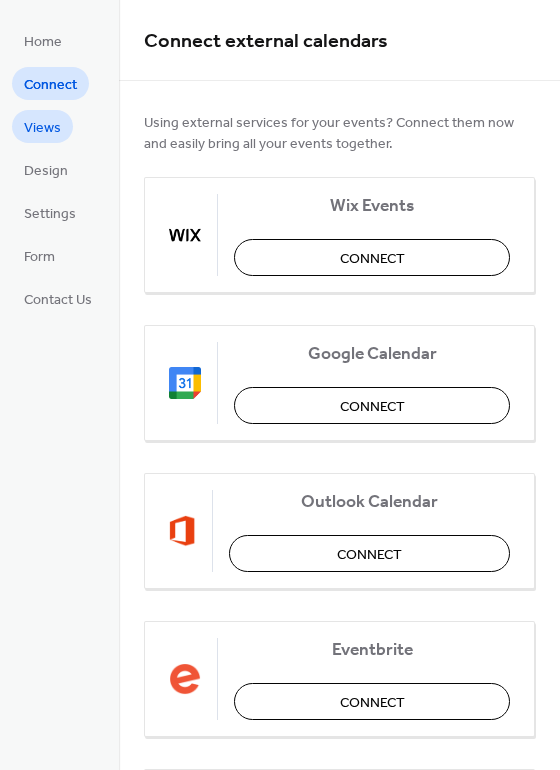 click on "Views" at bounding box center [42, 128] 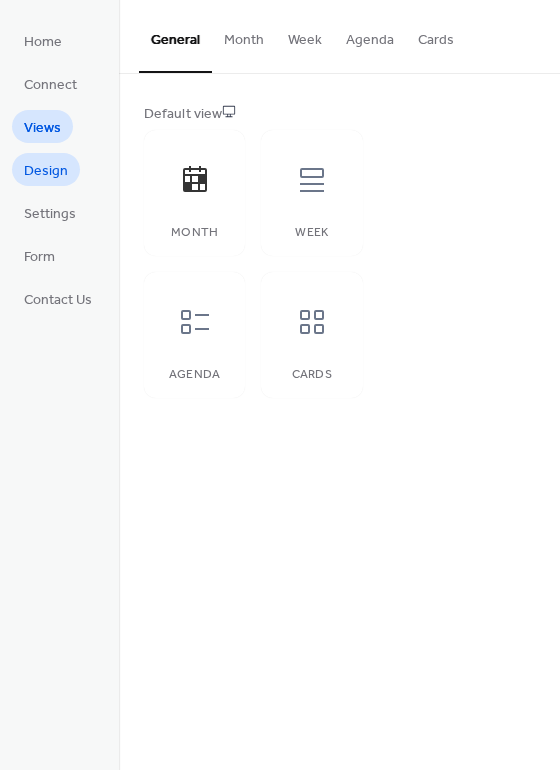 click on "Design" at bounding box center (46, 171) 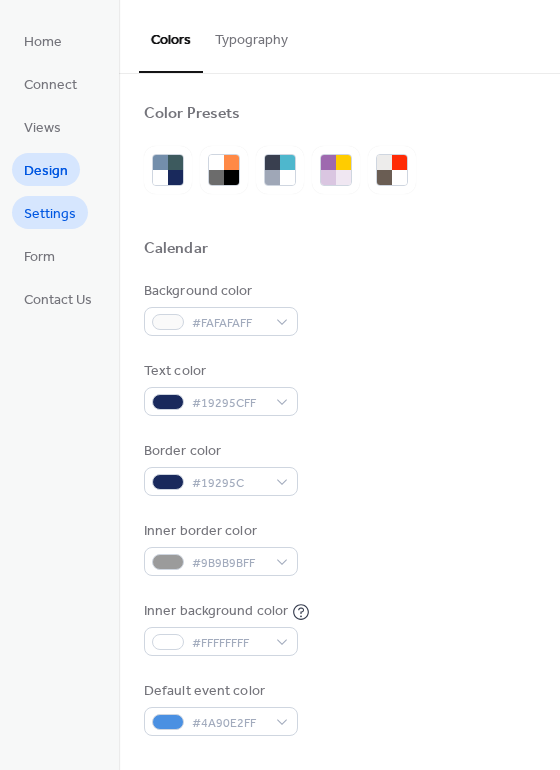 click on "Settings" at bounding box center (50, 214) 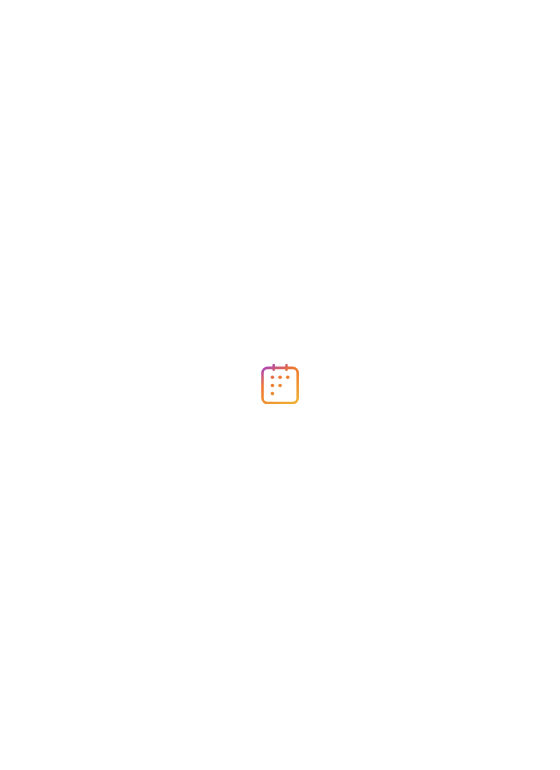 scroll, scrollTop: 0, scrollLeft: 0, axis: both 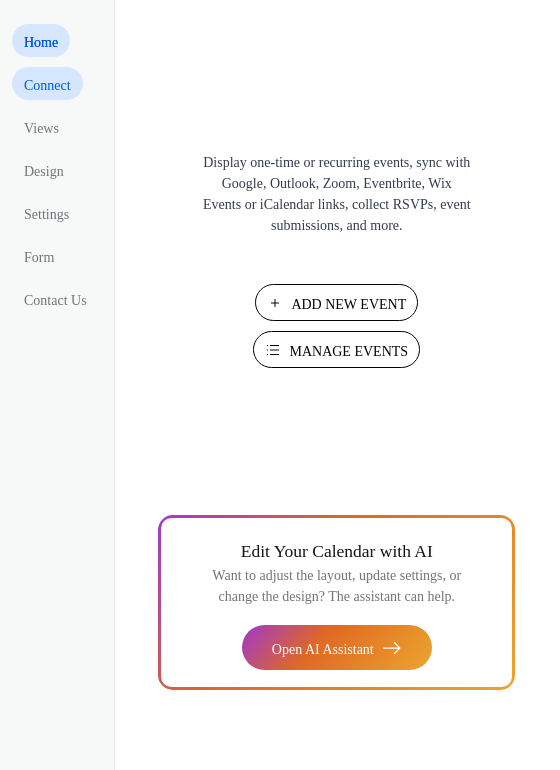 click on "Connect" at bounding box center (47, 85) 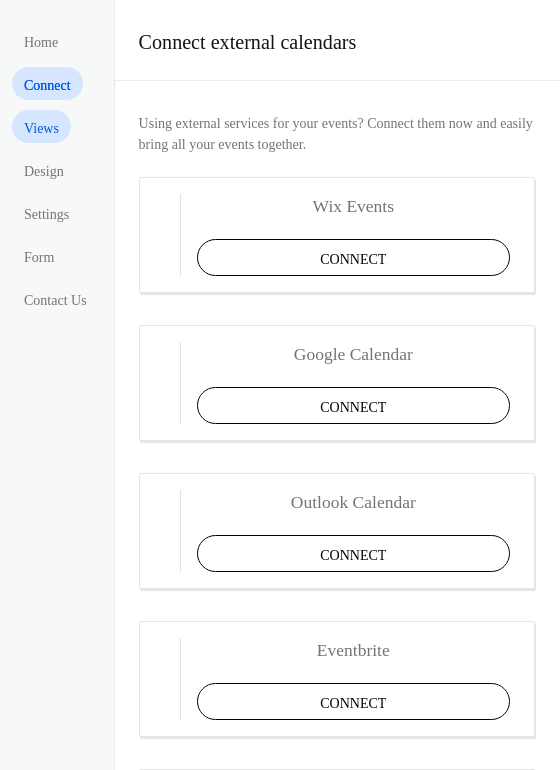 click on "Views" at bounding box center [41, 128] 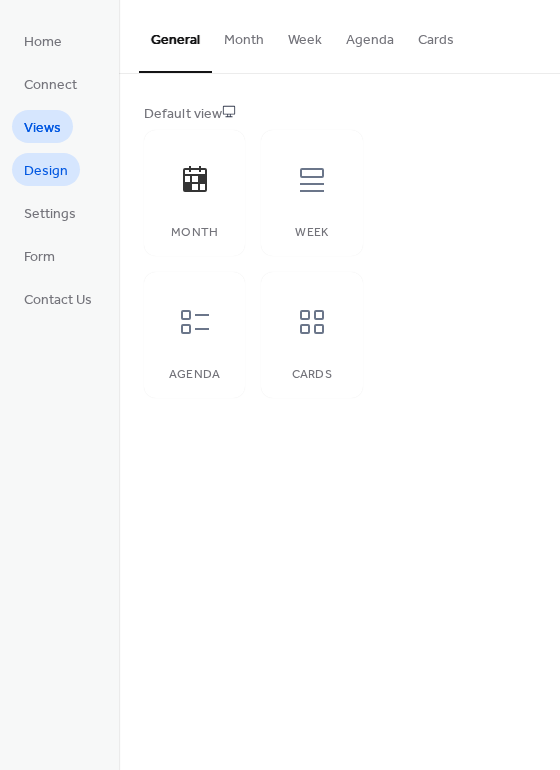 click on "Design" at bounding box center [46, 171] 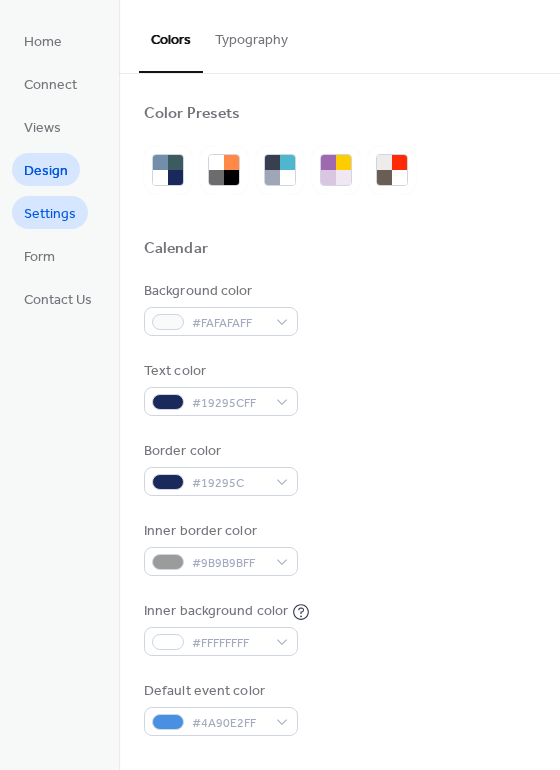 click on "Settings" at bounding box center (50, 214) 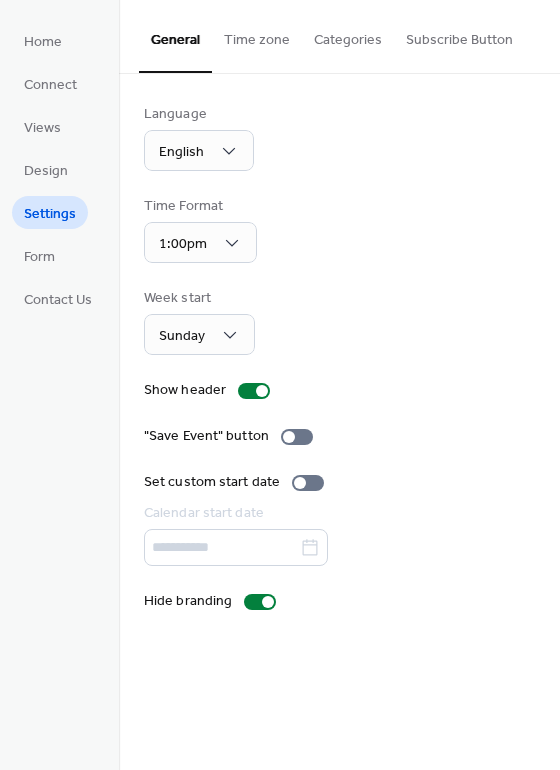 click on "Categories" at bounding box center (348, 35) 